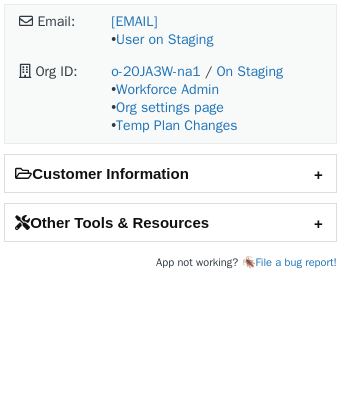 scroll, scrollTop: 0, scrollLeft: 0, axis: both 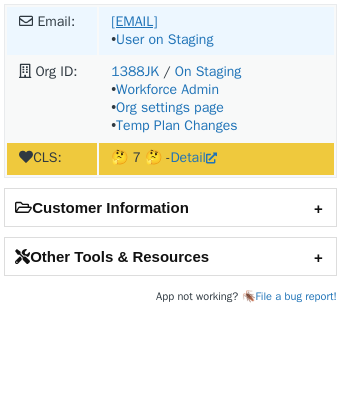 click on "[EMAIL]" at bounding box center (134, 21) 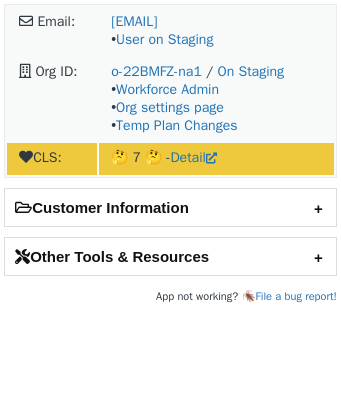 scroll, scrollTop: 0, scrollLeft: 0, axis: both 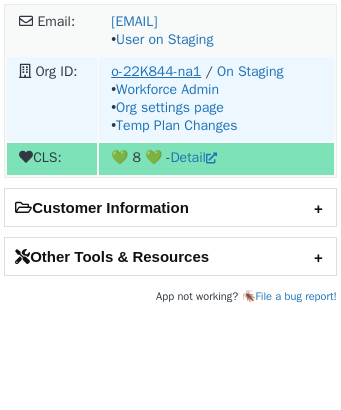 click on "o-22K844-na1" at bounding box center (156, 71) 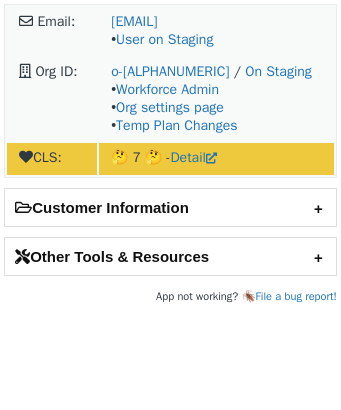 scroll, scrollTop: 0, scrollLeft: 0, axis: both 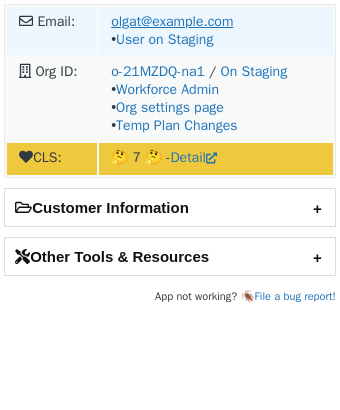 click on "olgat@example.com" at bounding box center [172, 21] 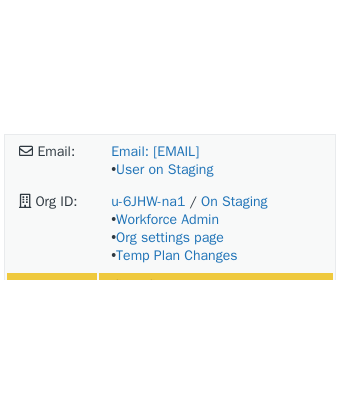 scroll, scrollTop: 0, scrollLeft: 0, axis: both 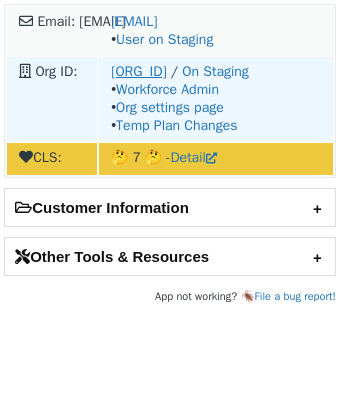 click on "[ORG_ID]" at bounding box center [138, 71] 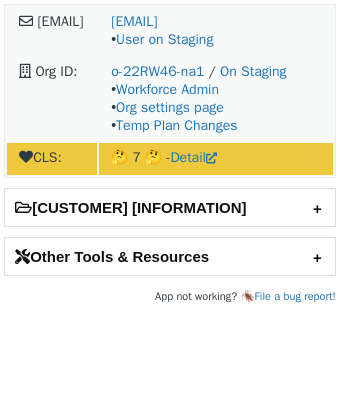 scroll, scrollTop: 0, scrollLeft: 0, axis: both 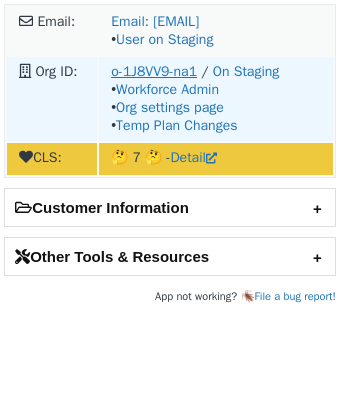 click on "o-1J8VV9-na1" at bounding box center [154, 71] 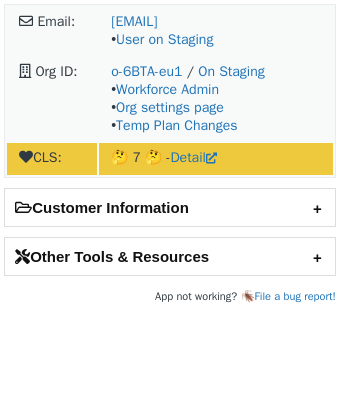 scroll, scrollTop: 0, scrollLeft: 0, axis: both 